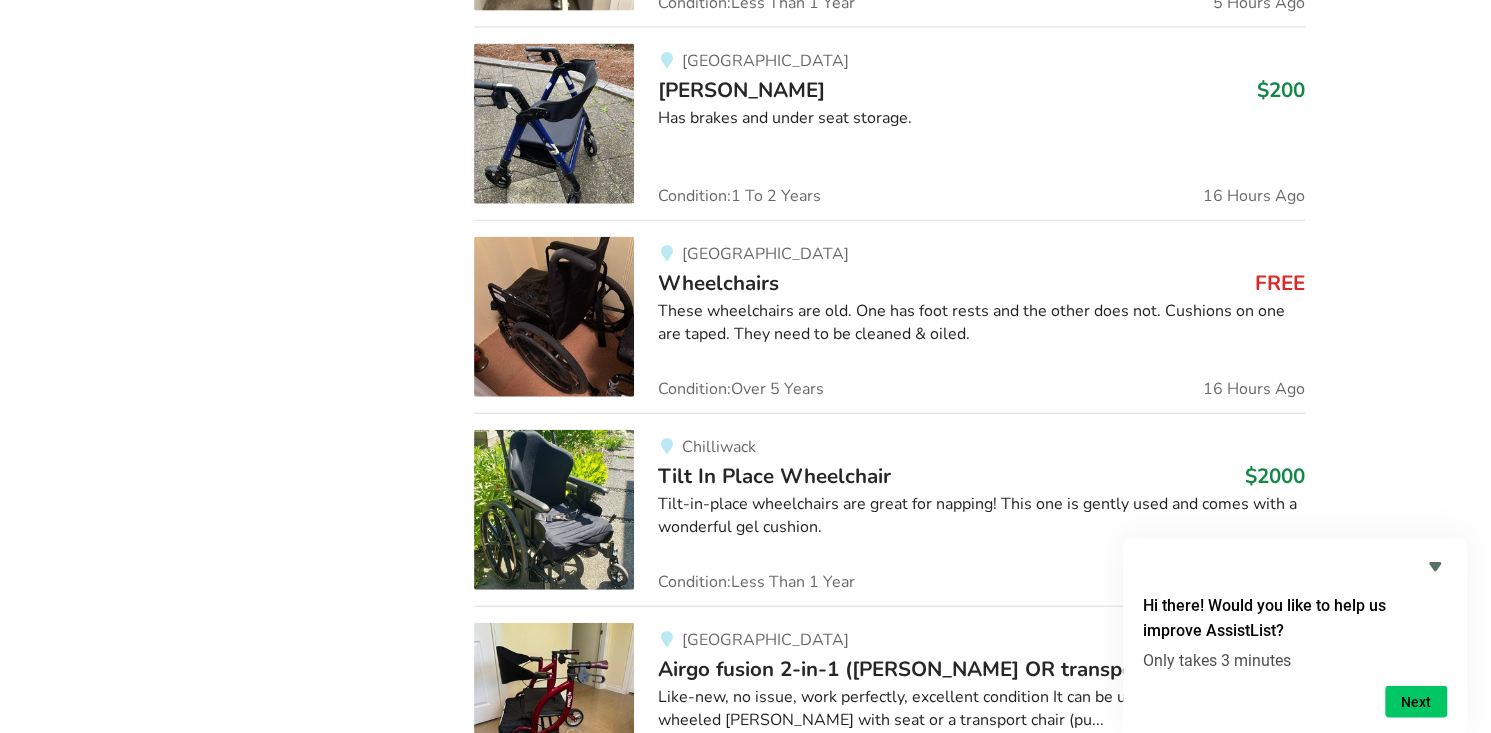 scroll, scrollTop: 2827, scrollLeft: 0, axis: vertical 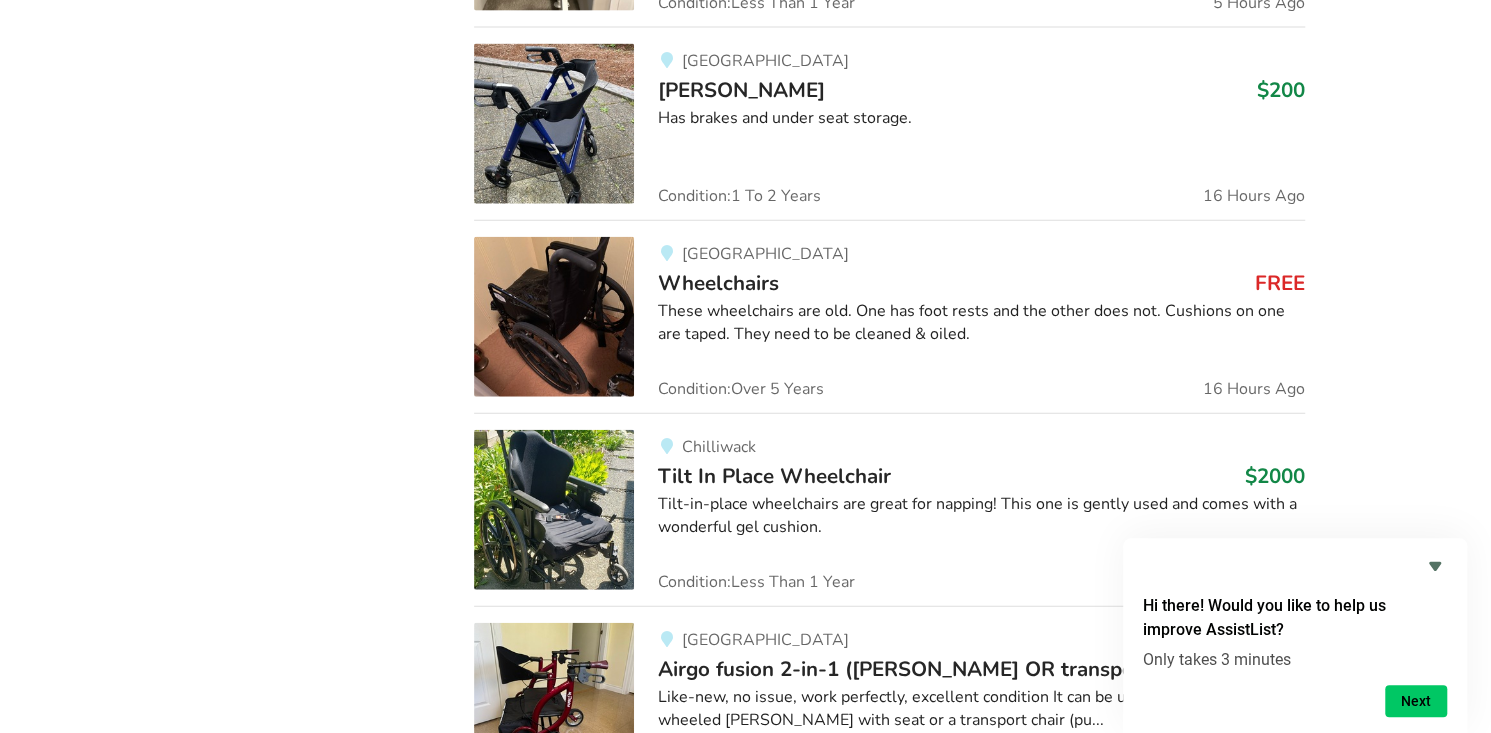 click on "These wheelchairs are old. One has foot rests and the other does not. Cushions on one are taped. They need to be cleaned & oiled." at bounding box center (981, 323) 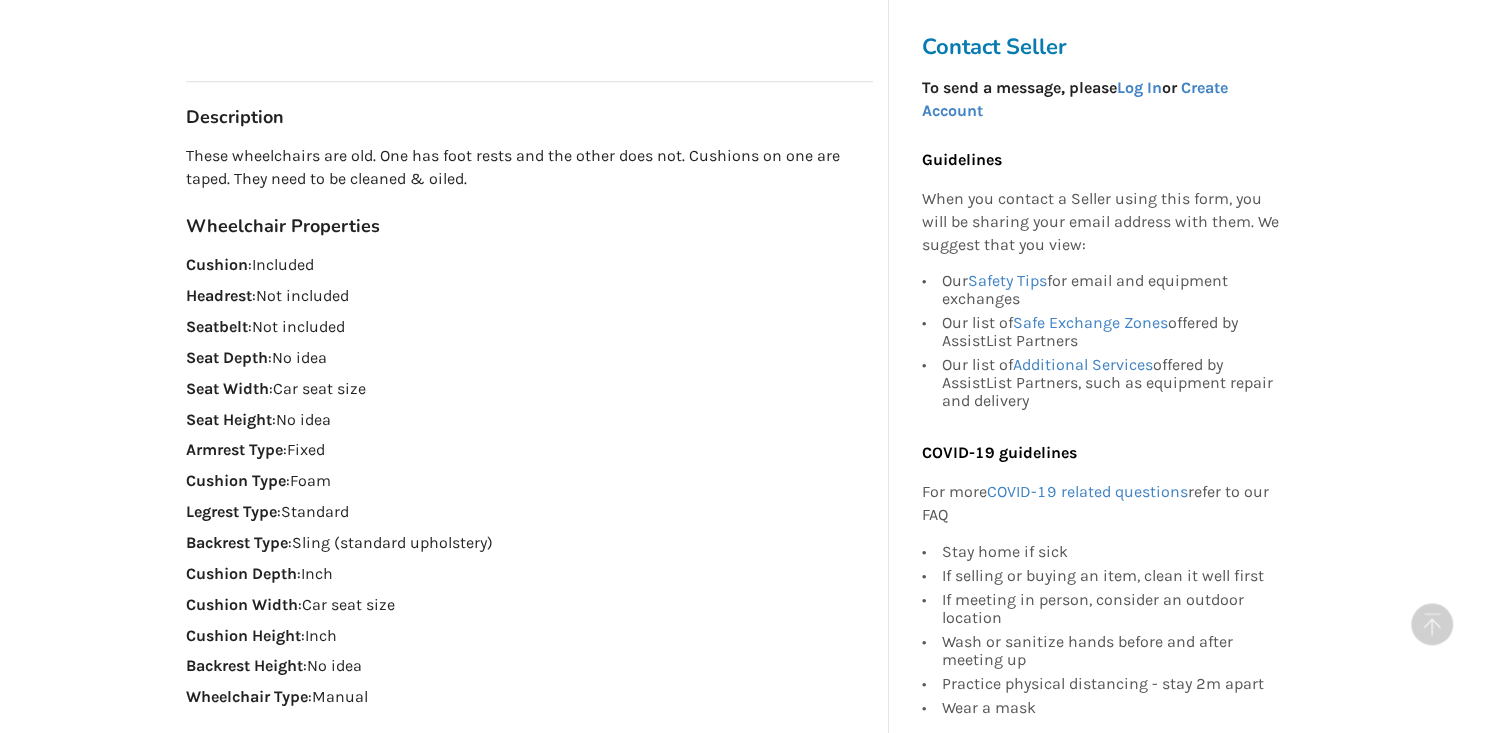 scroll, scrollTop: 997, scrollLeft: 0, axis: vertical 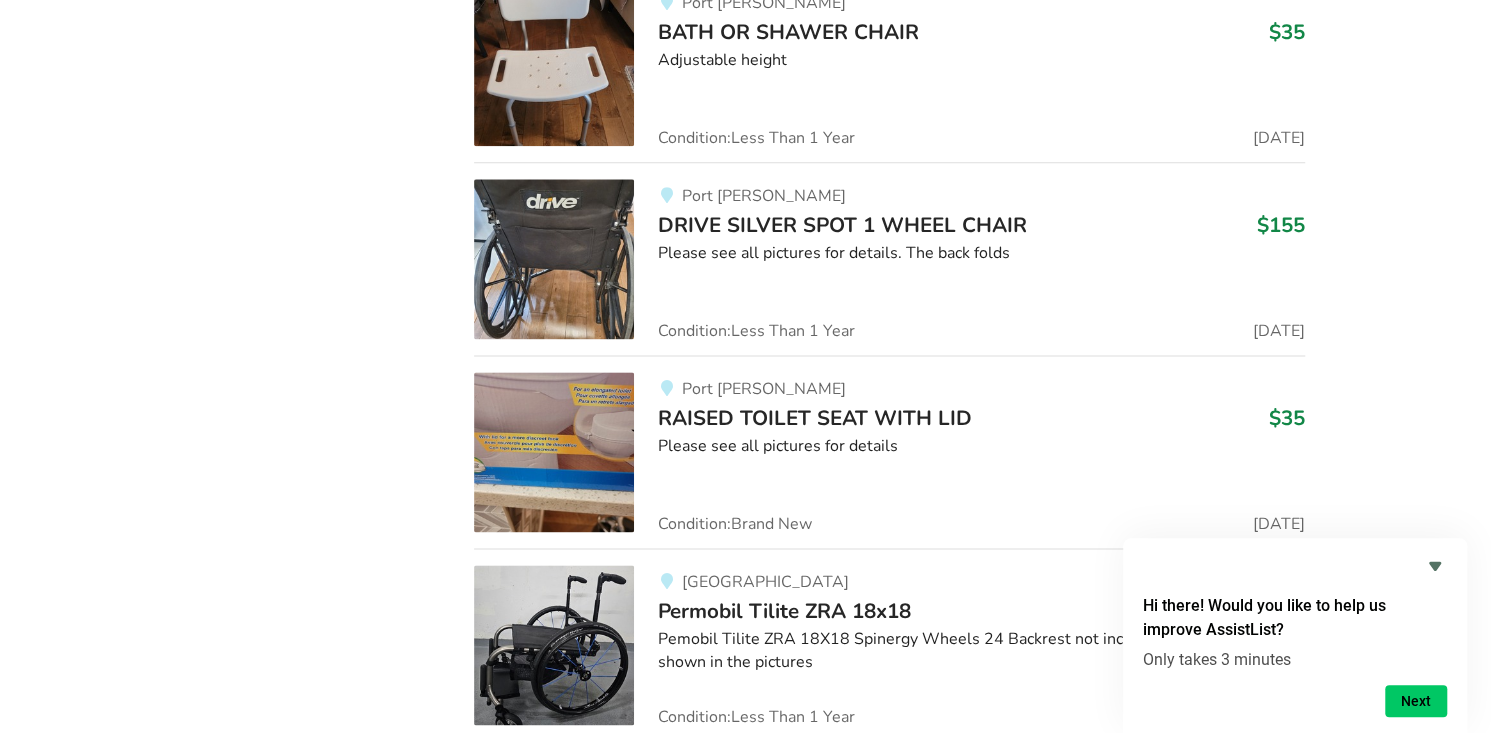click at bounding box center [554, 259] 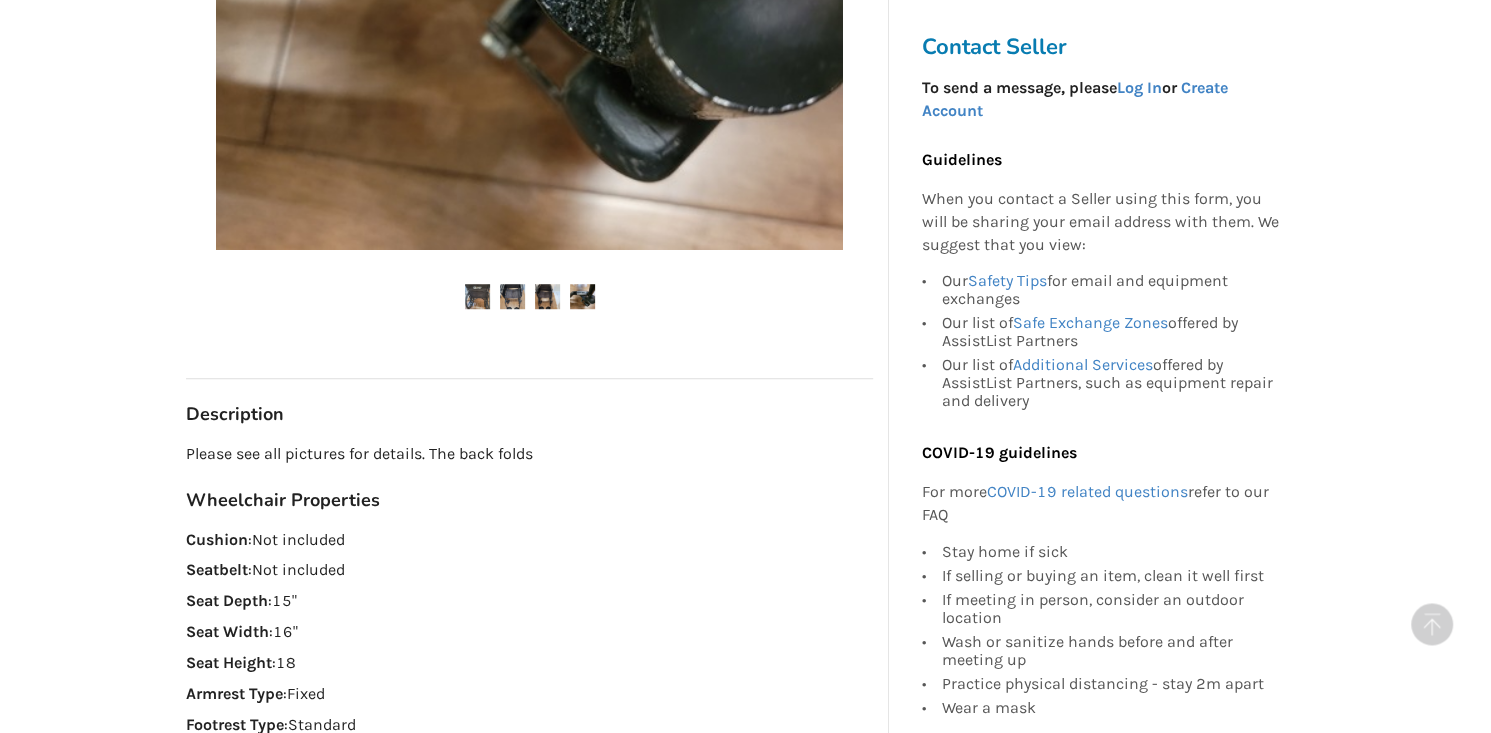 scroll, scrollTop: 741, scrollLeft: 0, axis: vertical 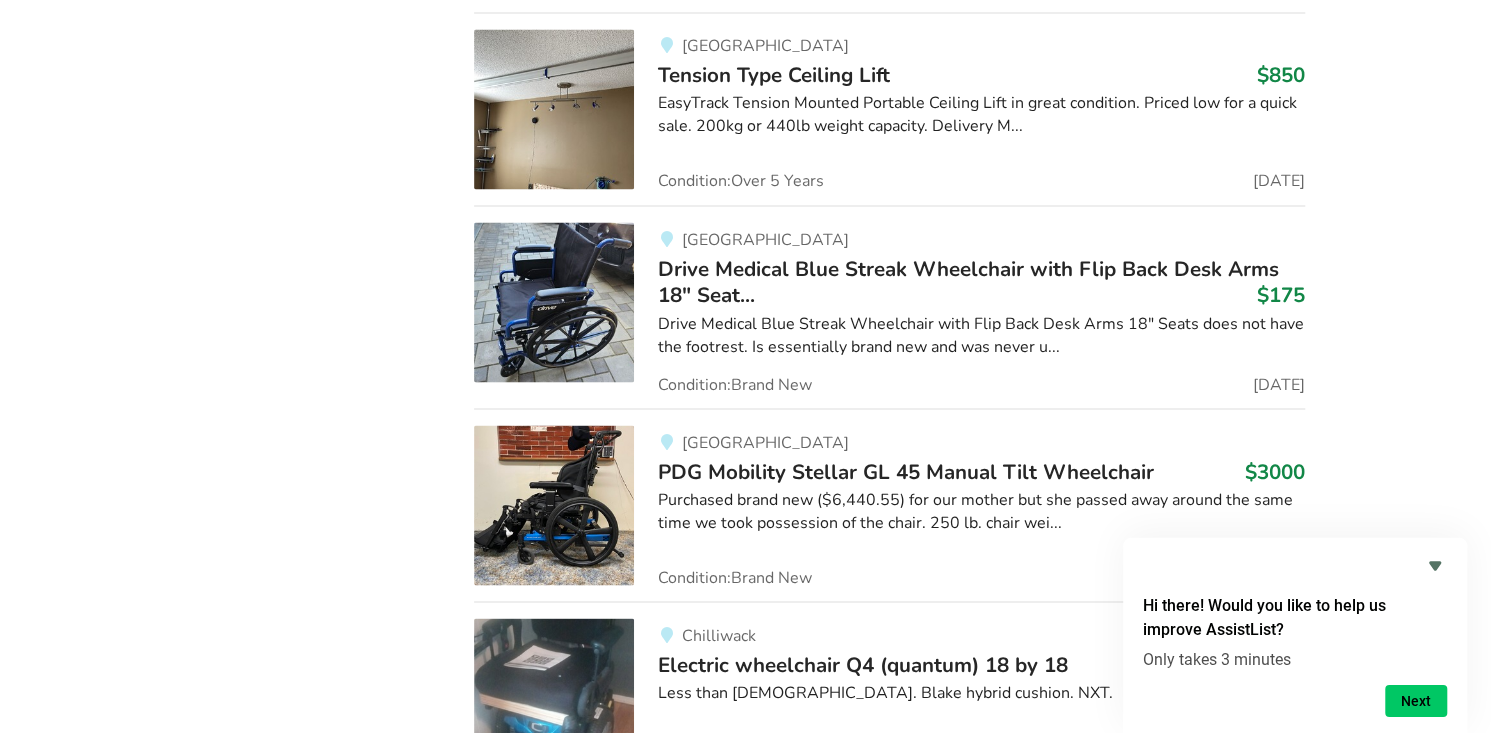 click on "Drive Medical Blue Streak Wheelchair with Flip Back Desk Arms 18" Seat..." at bounding box center (968, 282) 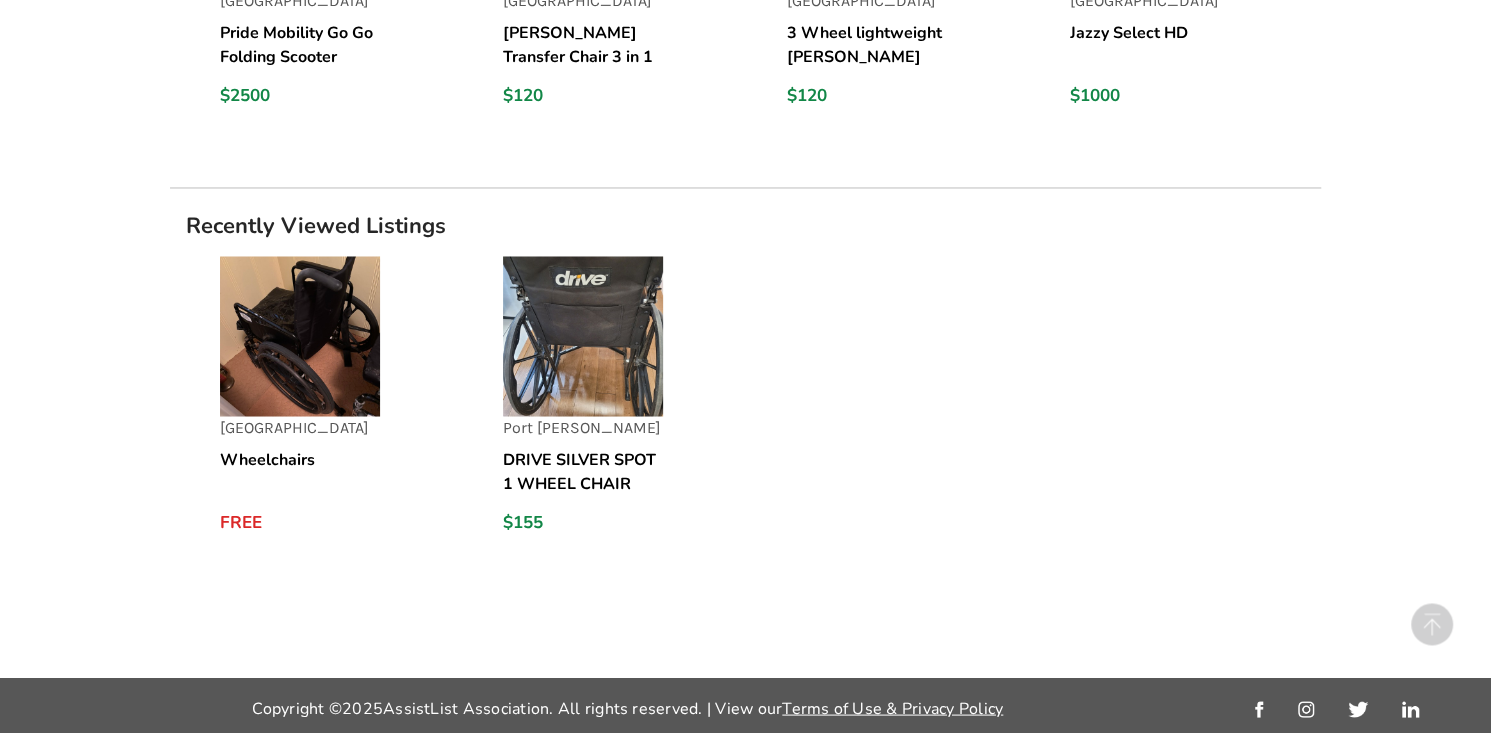 scroll, scrollTop: 2043, scrollLeft: 0, axis: vertical 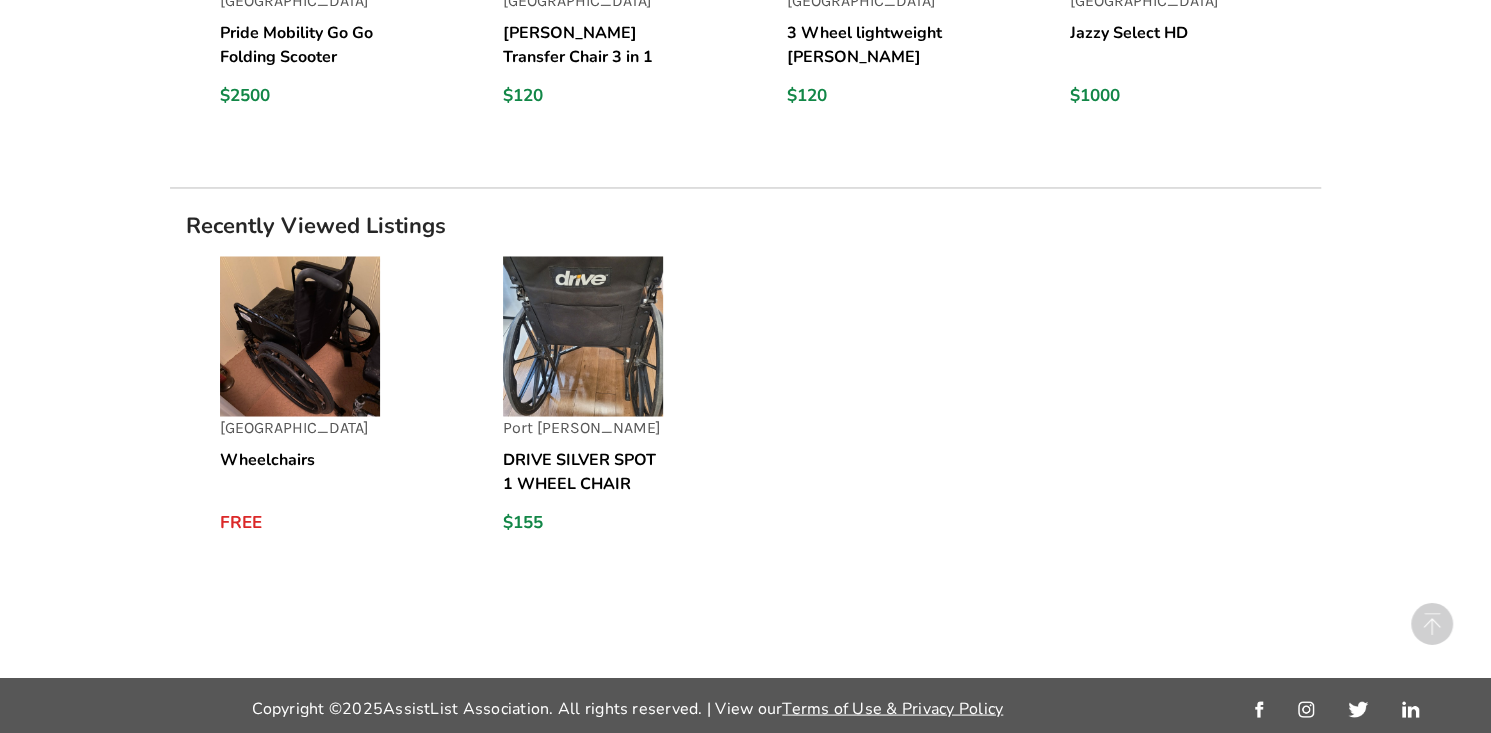 click on "Wheelchairs" at bounding box center (300, 472) 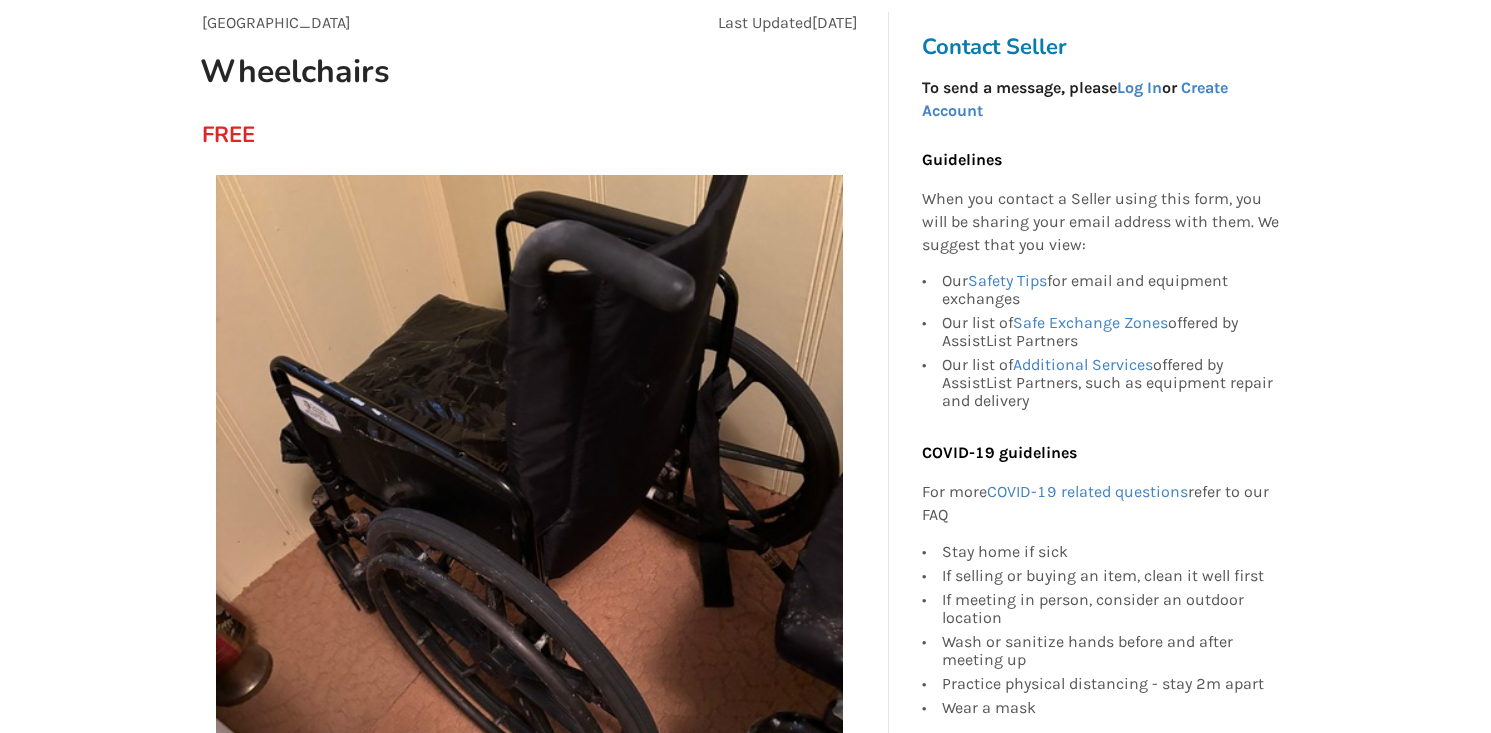 scroll, scrollTop: 150, scrollLeft: 0, axis: vertical 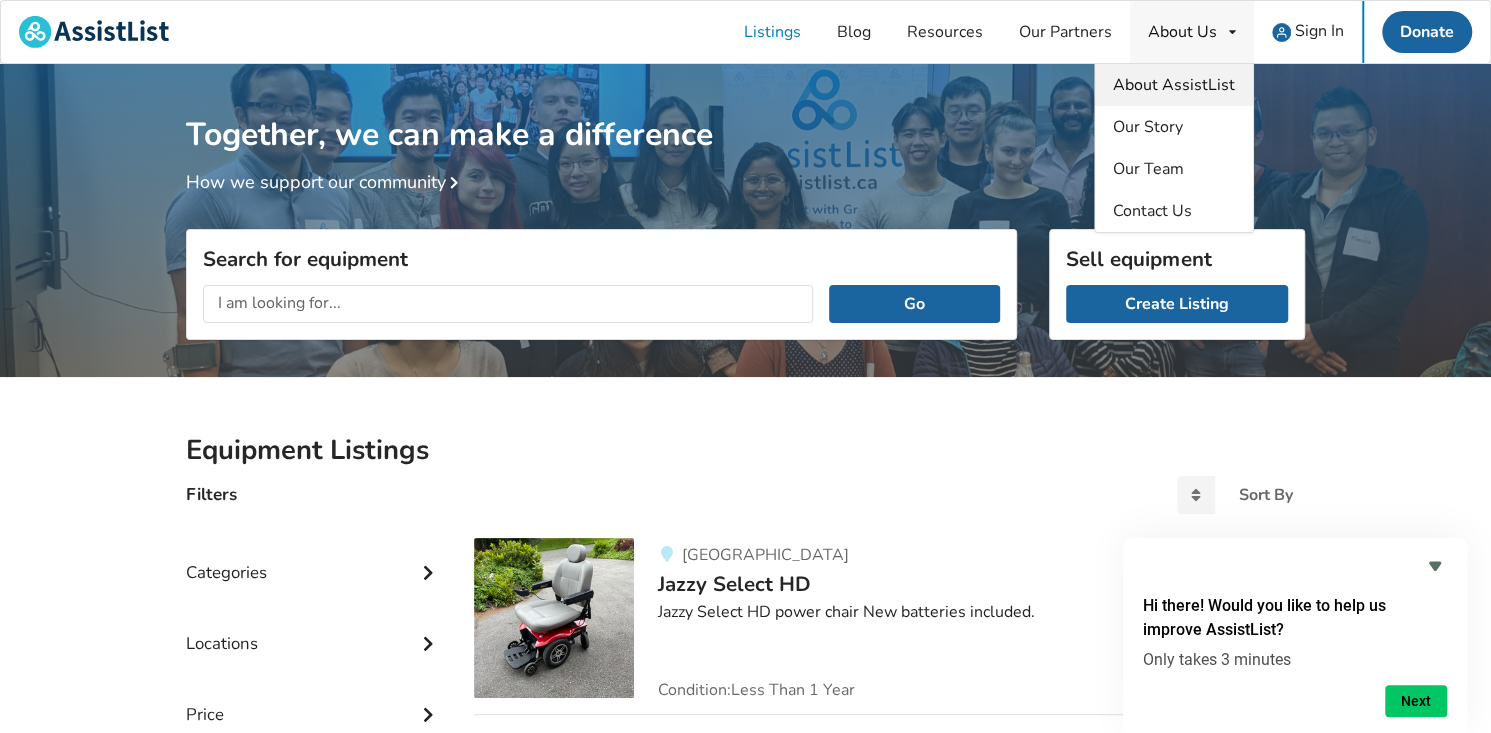click on "About AssistList" at bounding box center (1174, 85) 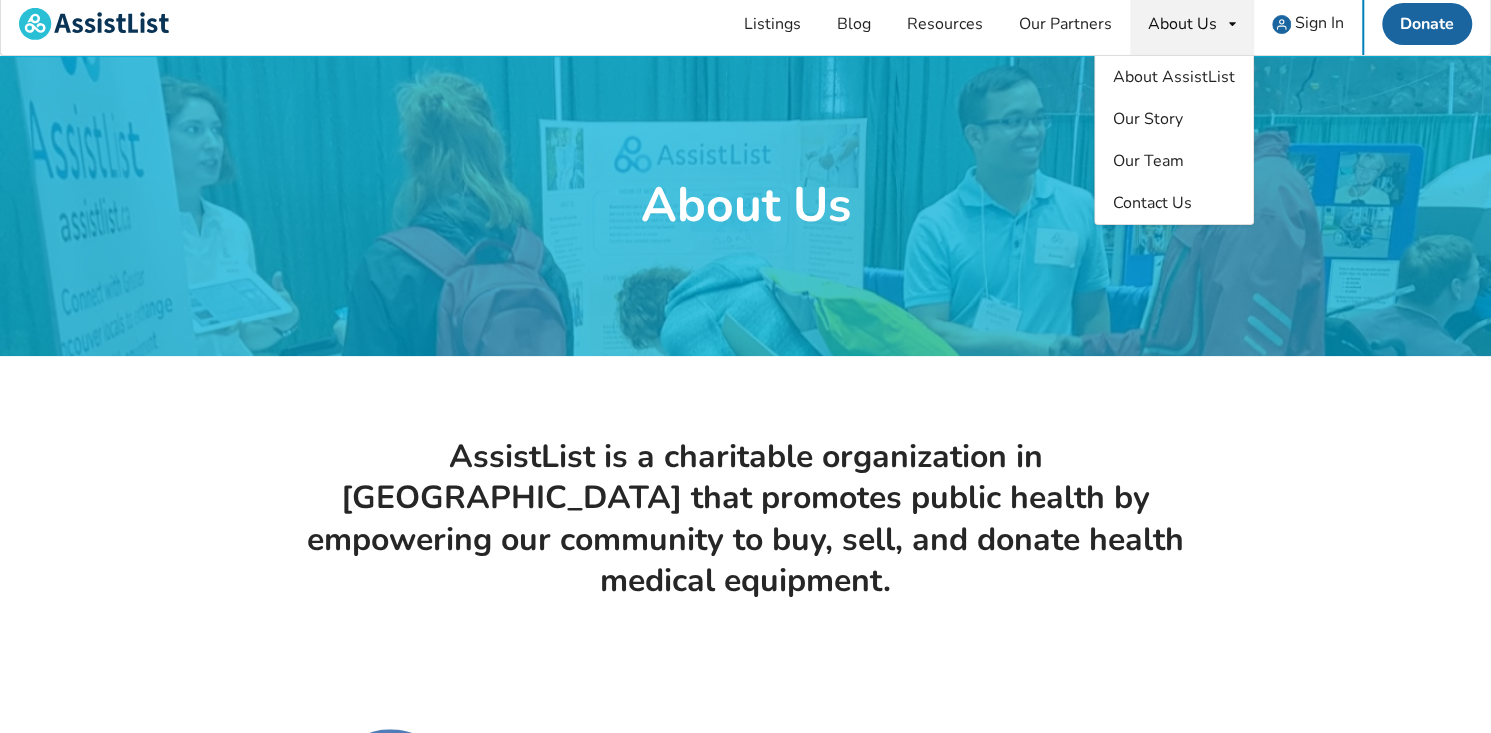 scroll, scrollTop: 0, scrollLeft: 0, axis: both 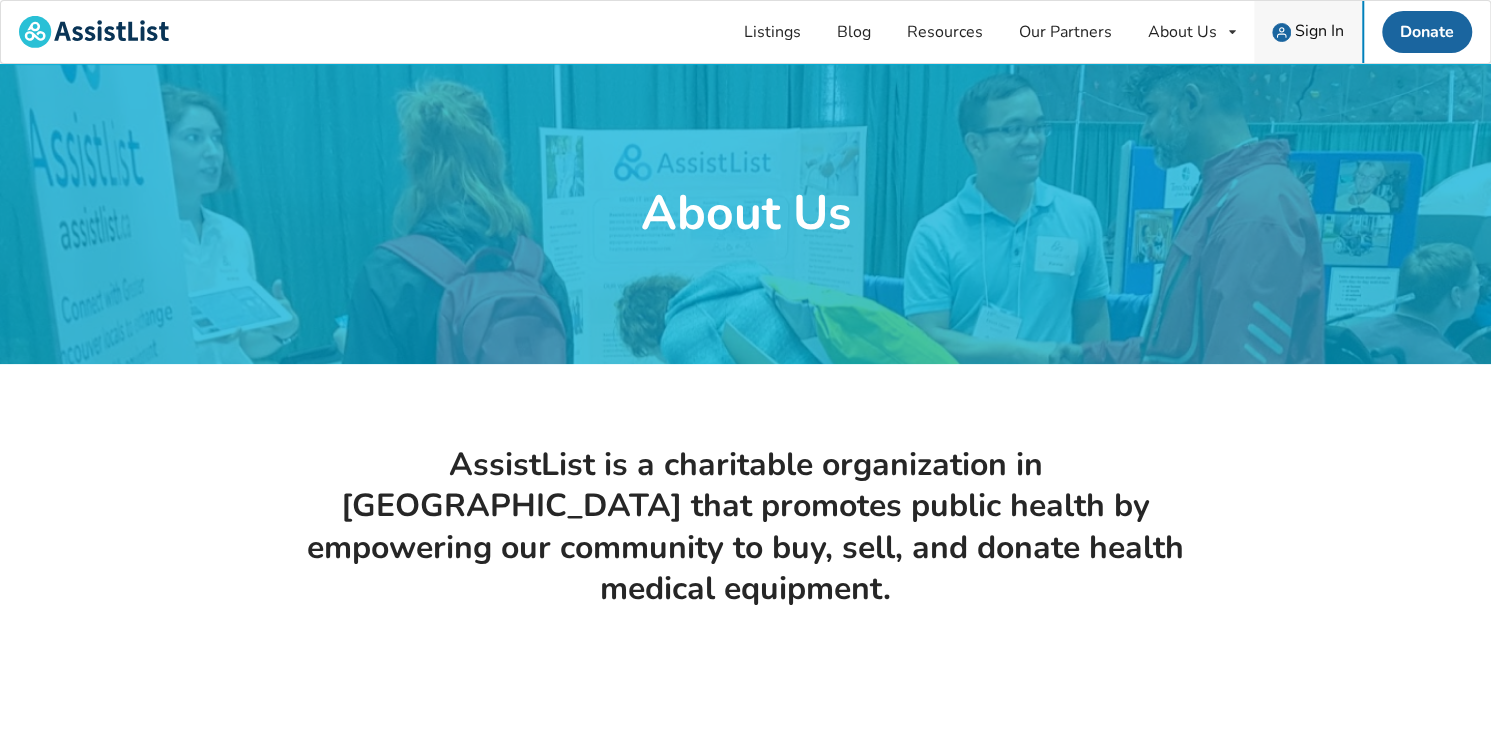 click on "Sign In" at bounding box center [1319, 31] 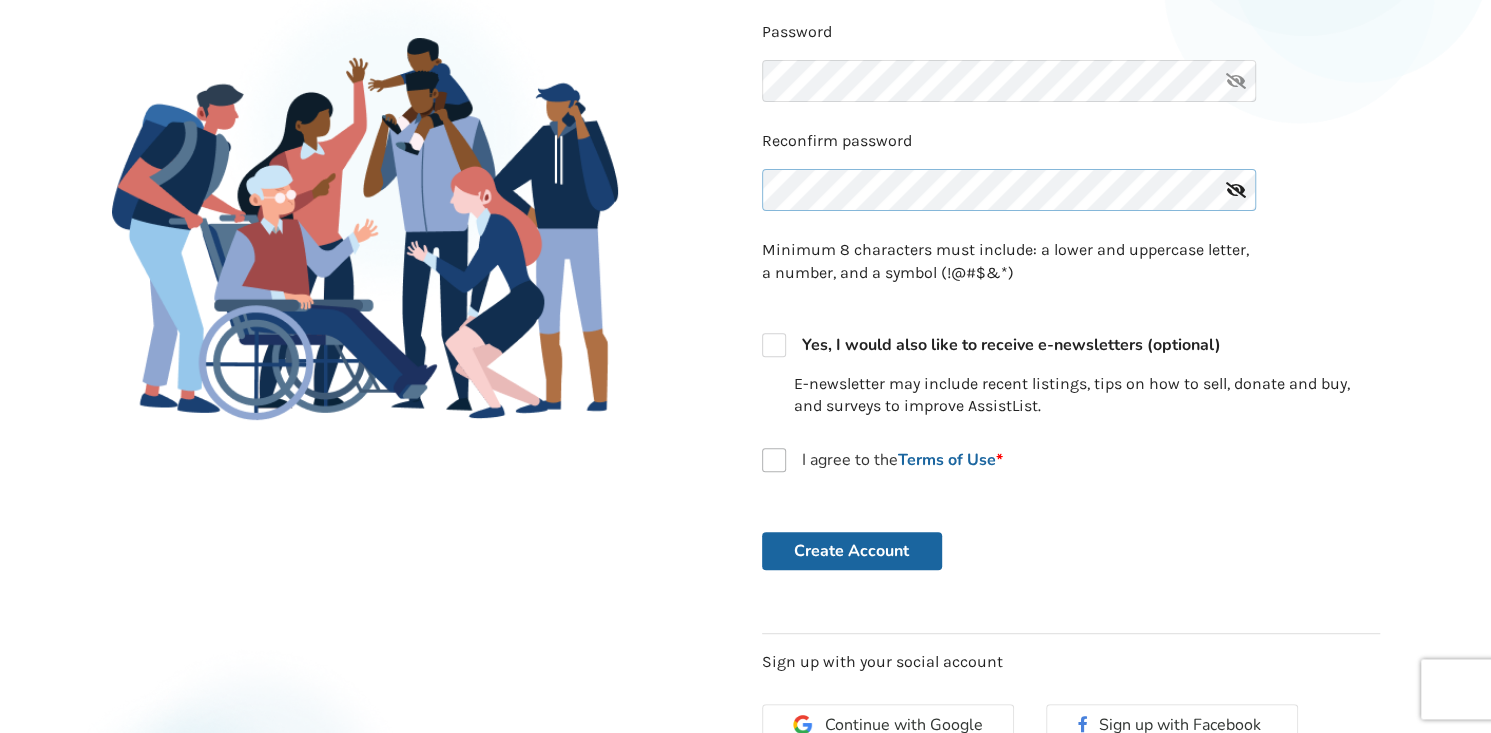 scroll, scrollTop: 322, scrollLeft: 0, axis: vertical 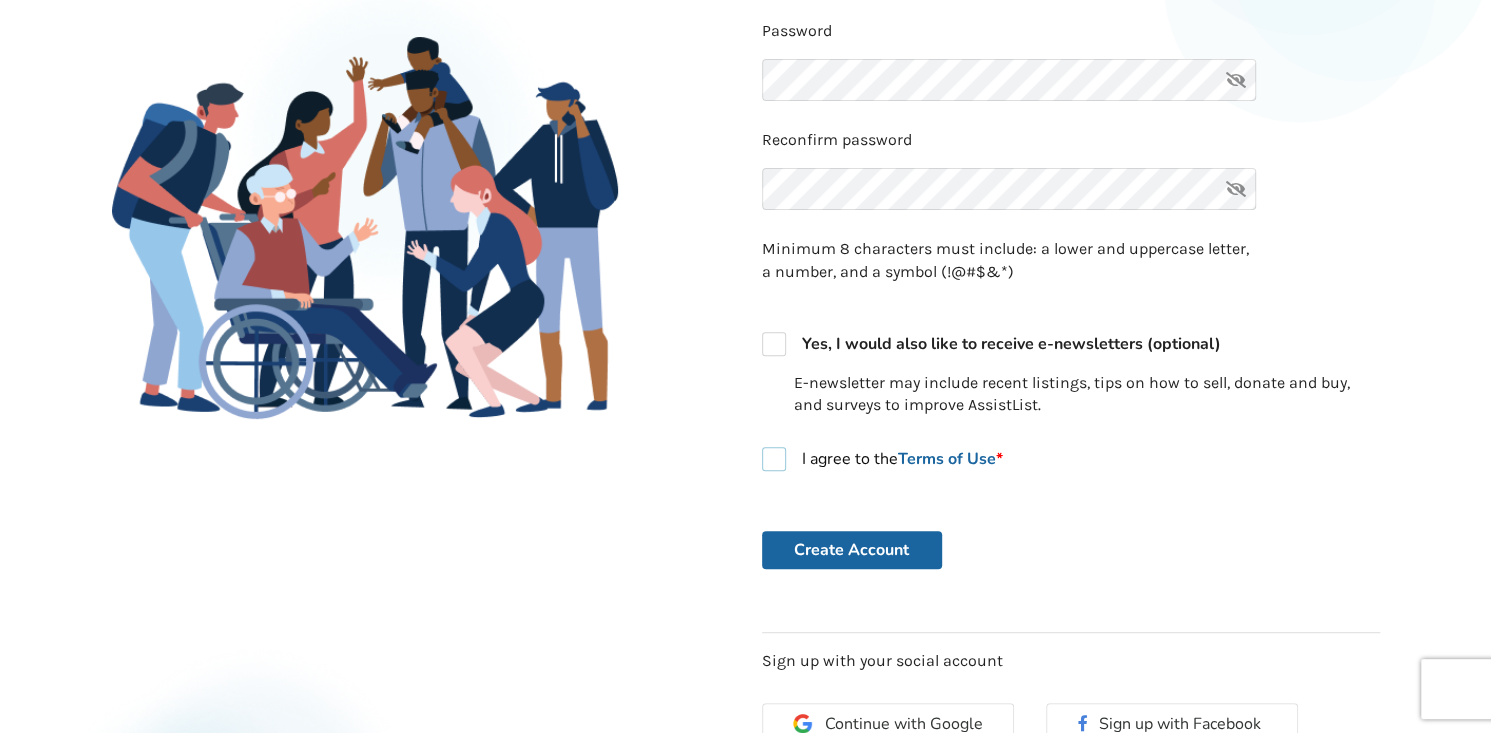 click on "I agree to the  Terms of Use  *" at bounding box center (882, 459) 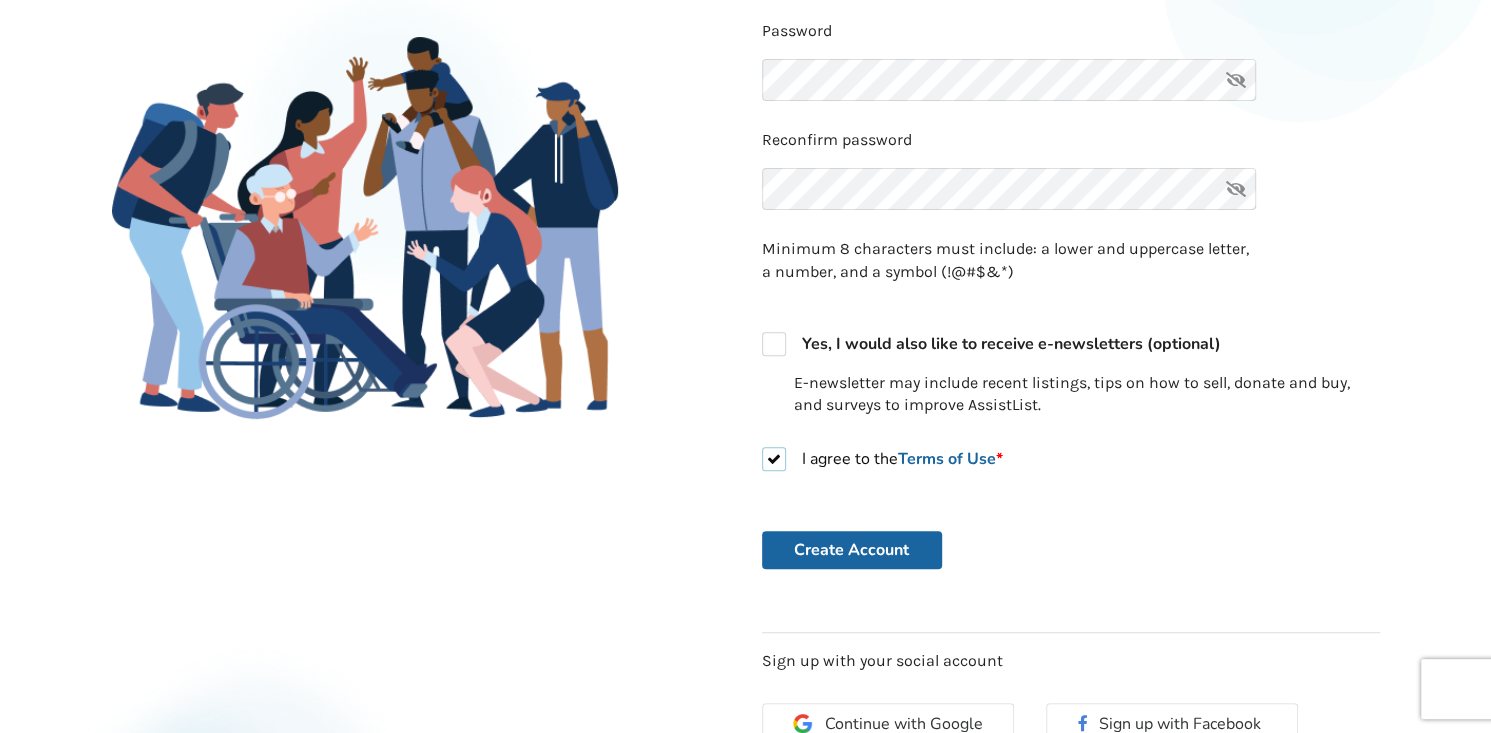 checkbox on "true" 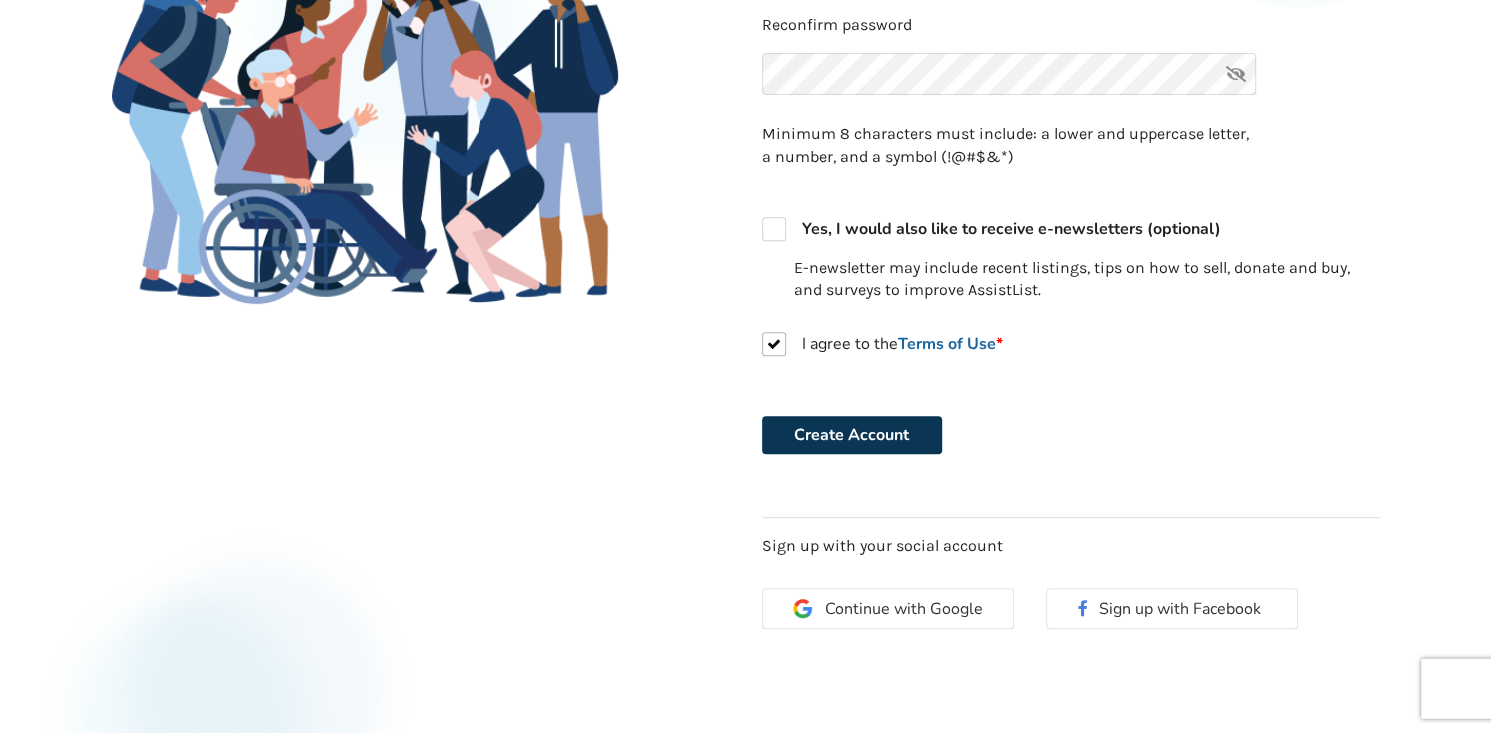 scroll, scrollTop: 437, scrollLeft: 0, axis: vertical 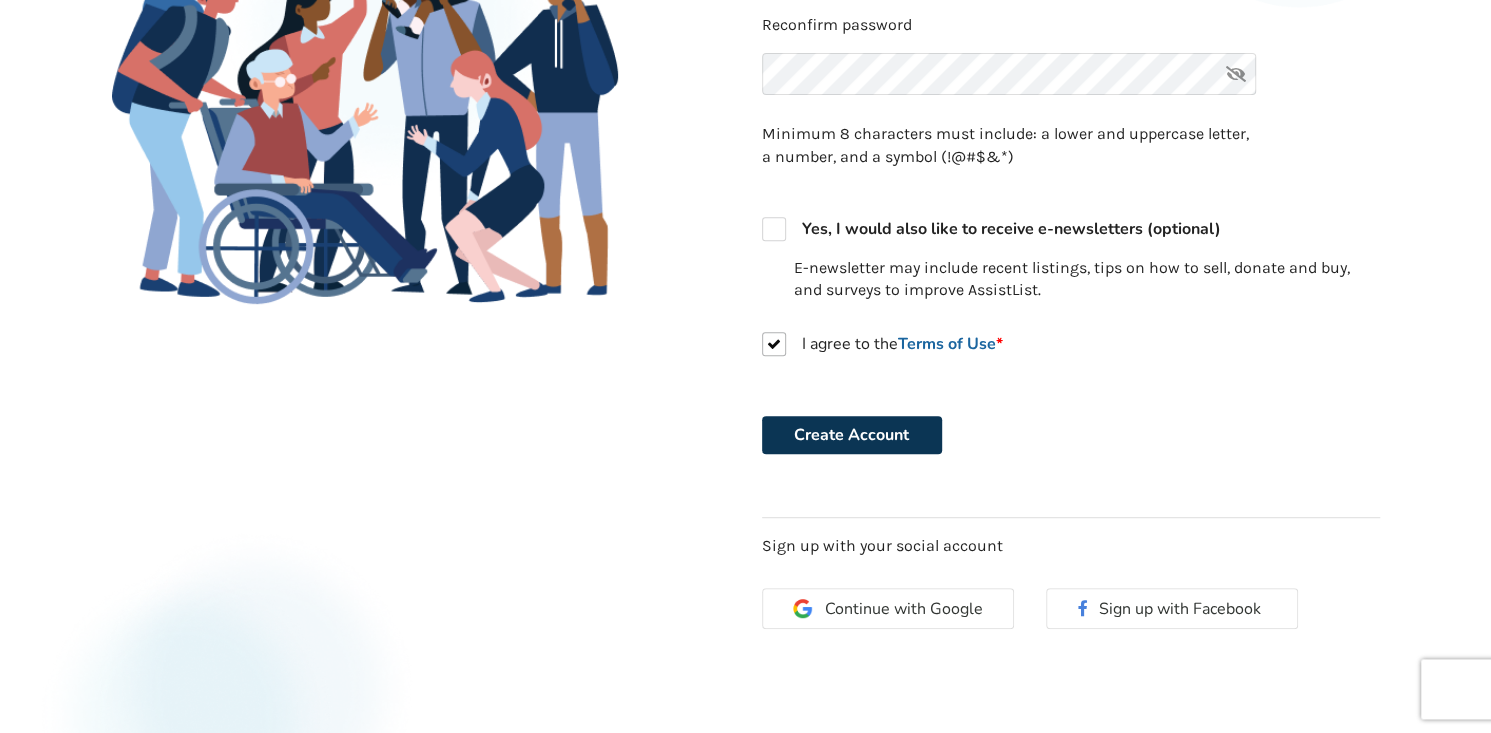 click on "Create Account" at bounding box center (852, 435) 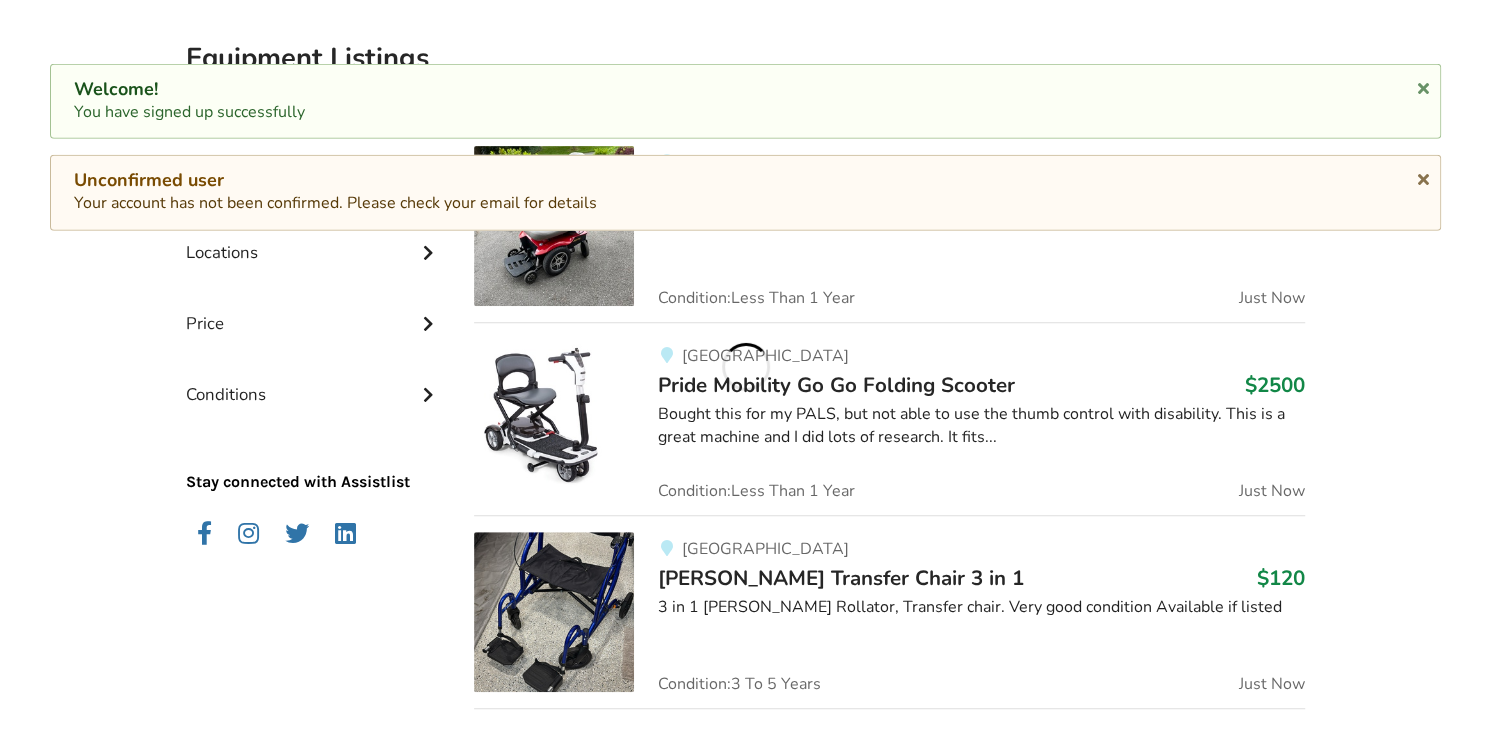 scroll, scrollTop: 0, scrollLeft: 0, axis: both 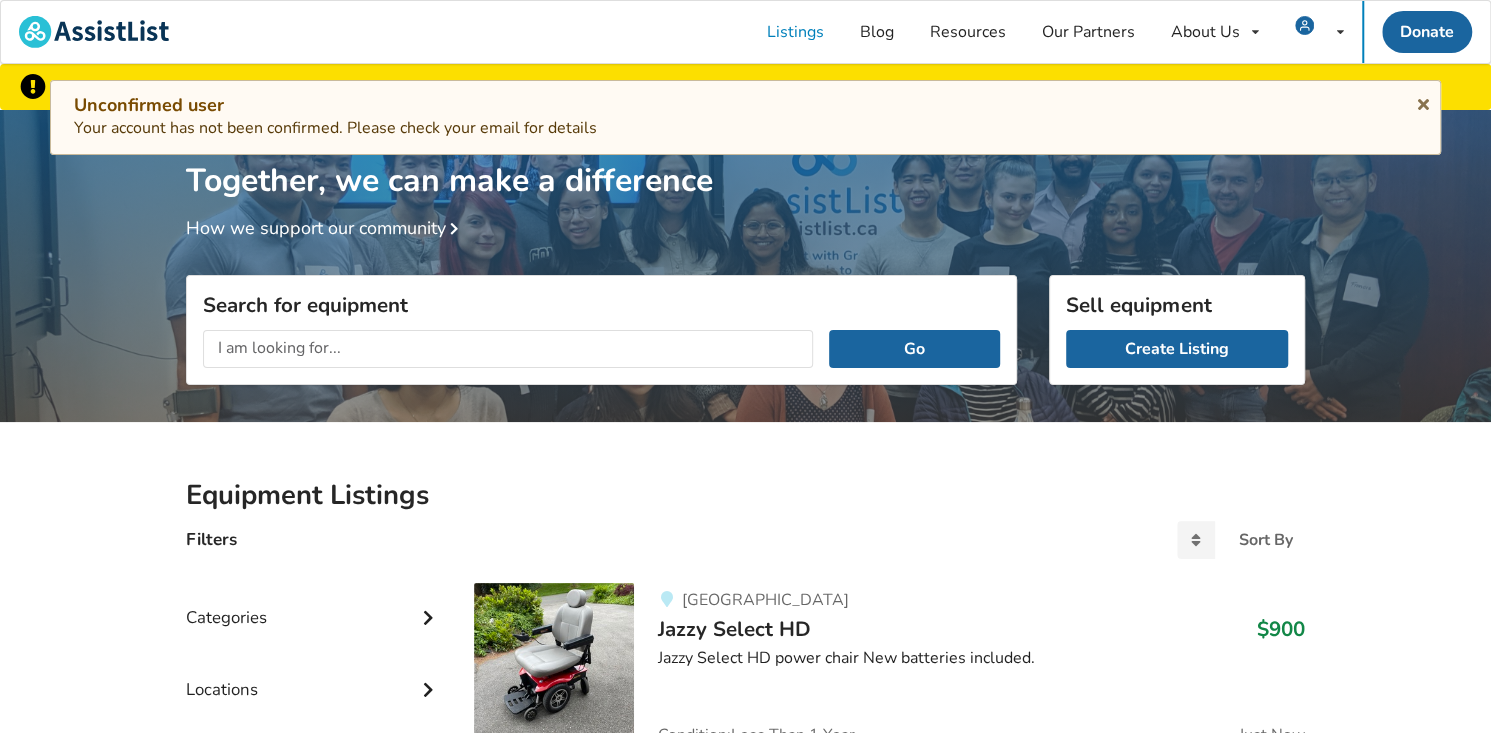 drag, startPoint x: 249, startPoint y: 342, endPoint x: 274, endPoint y: 342, distance: 25 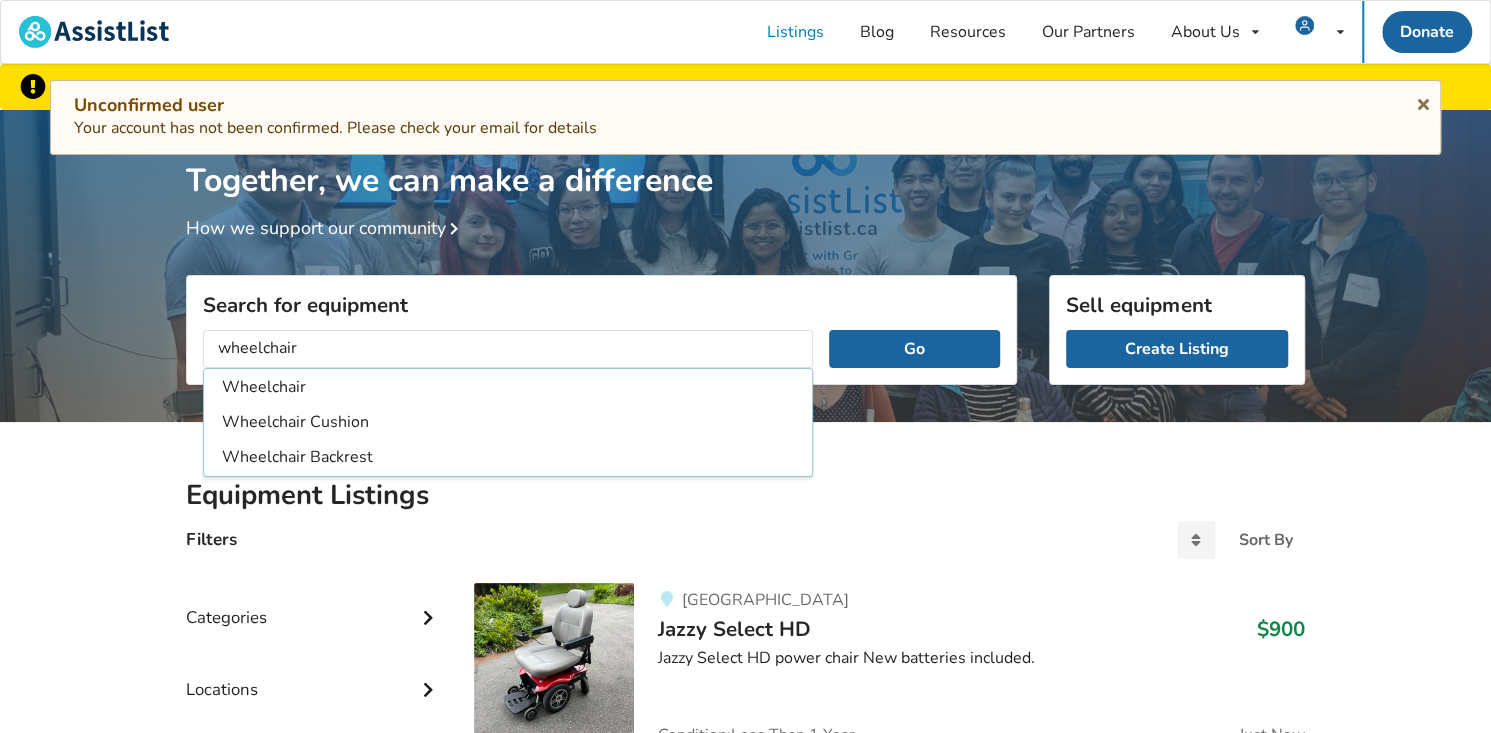 type on "wheelchair" 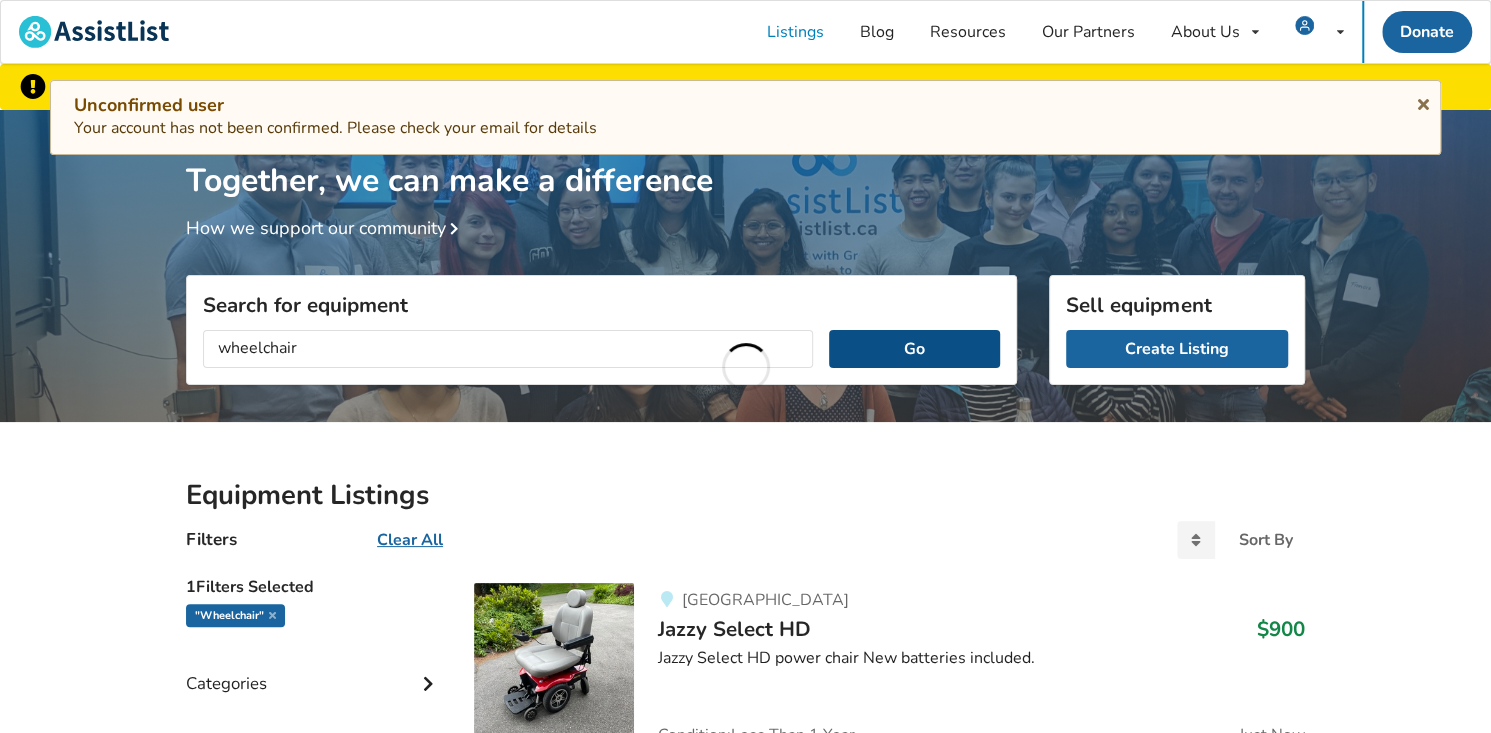 click on "Go" at bounding box center (914, 349) 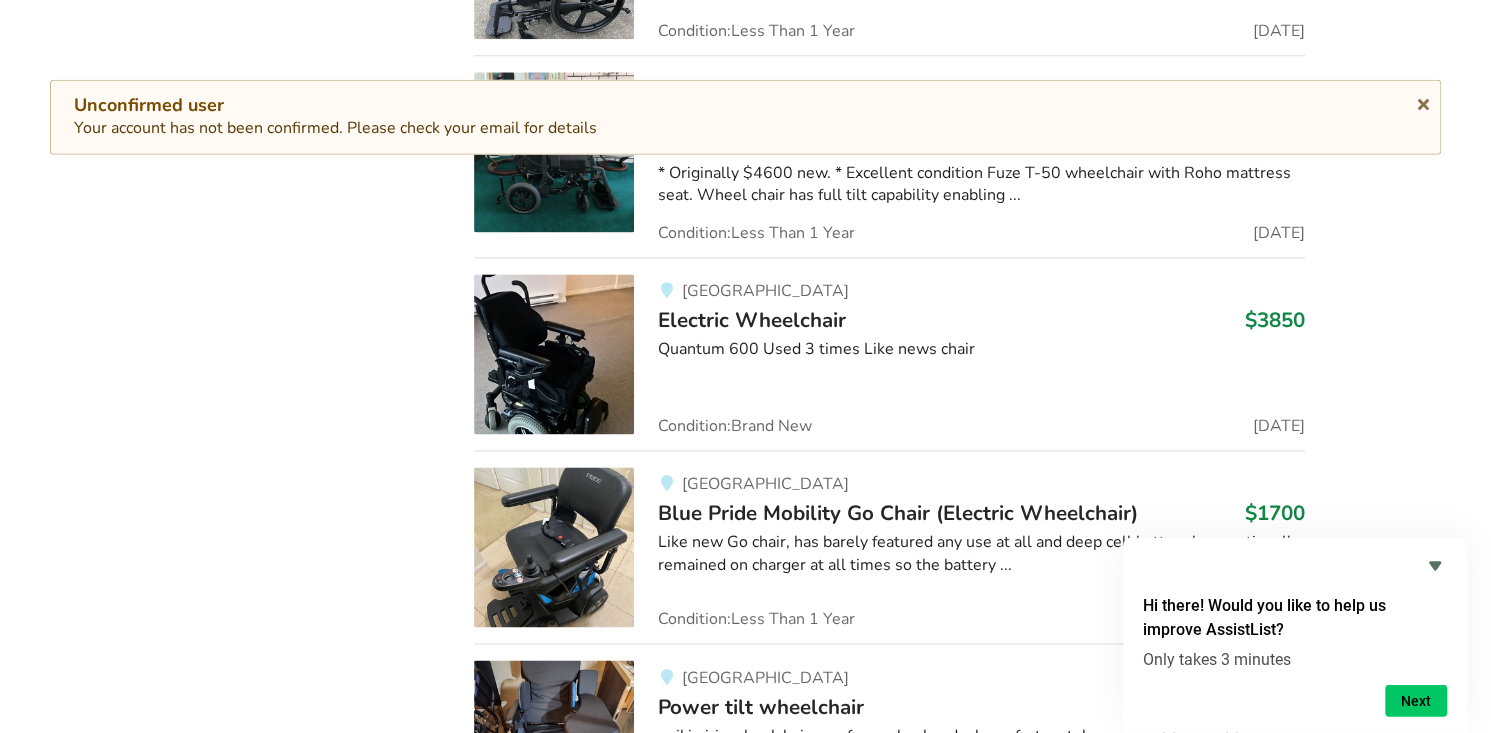 scroll, scrollTop: 1677, scrollLeft: 0, axis: vertical 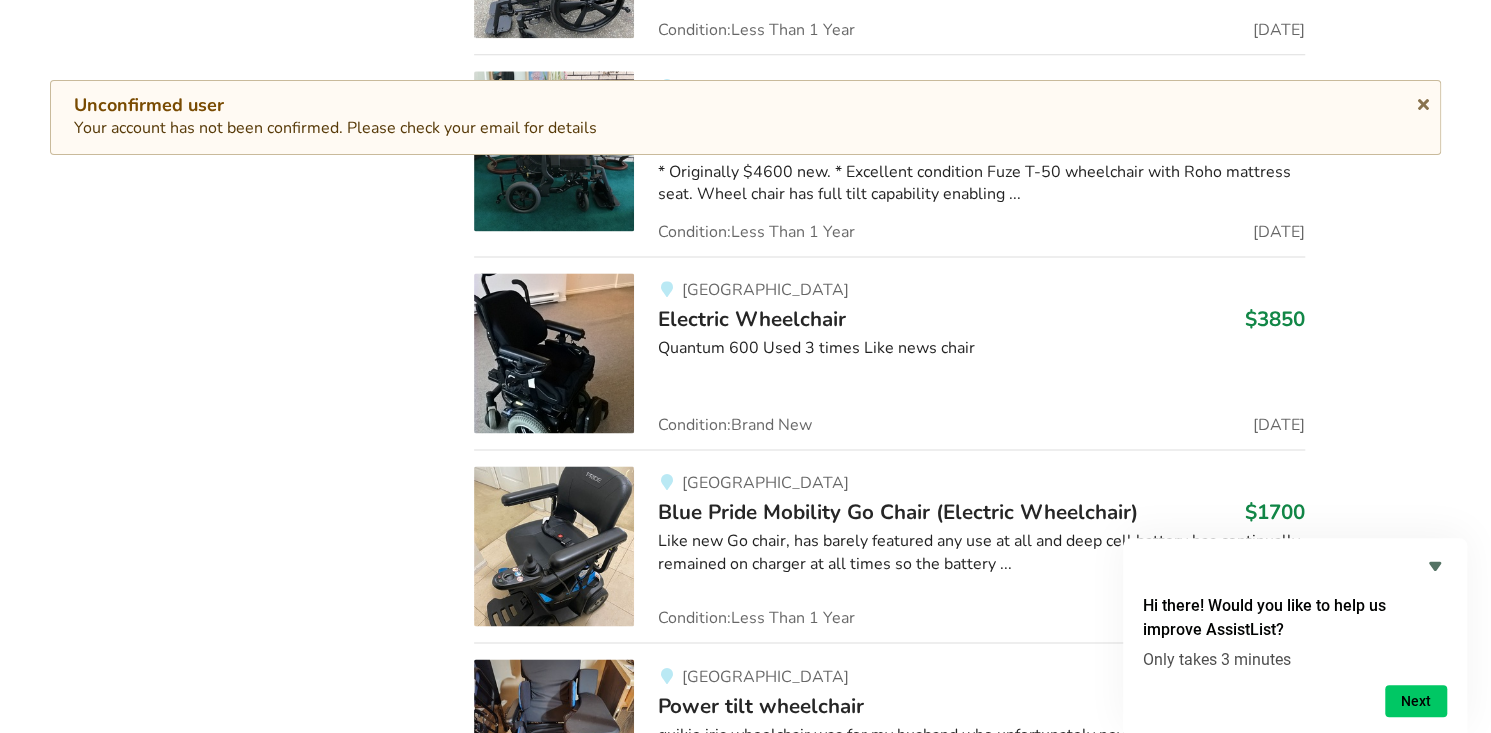click at bounding box center (554, 353) 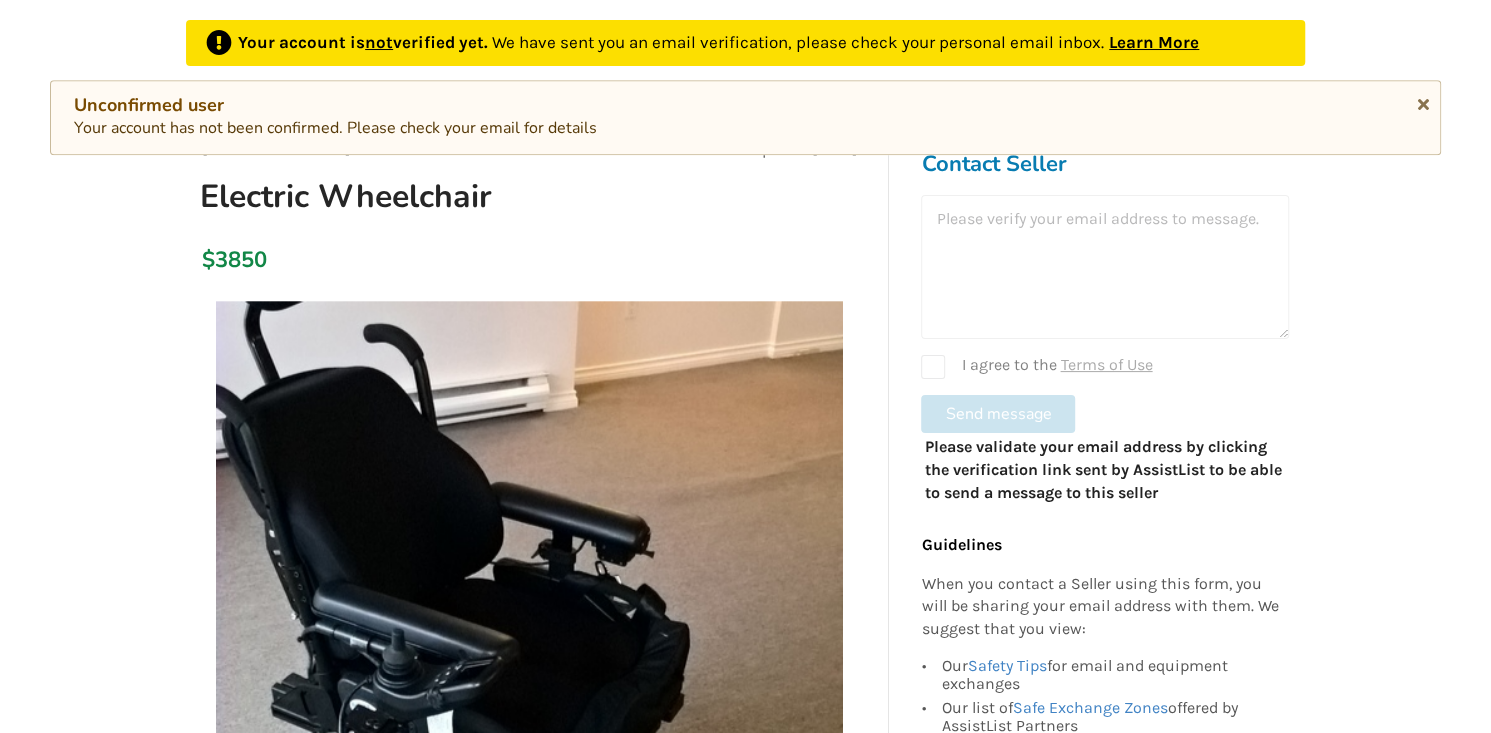 scroll, scrollTop: 68, scrollLeft: 0, axis: vertical 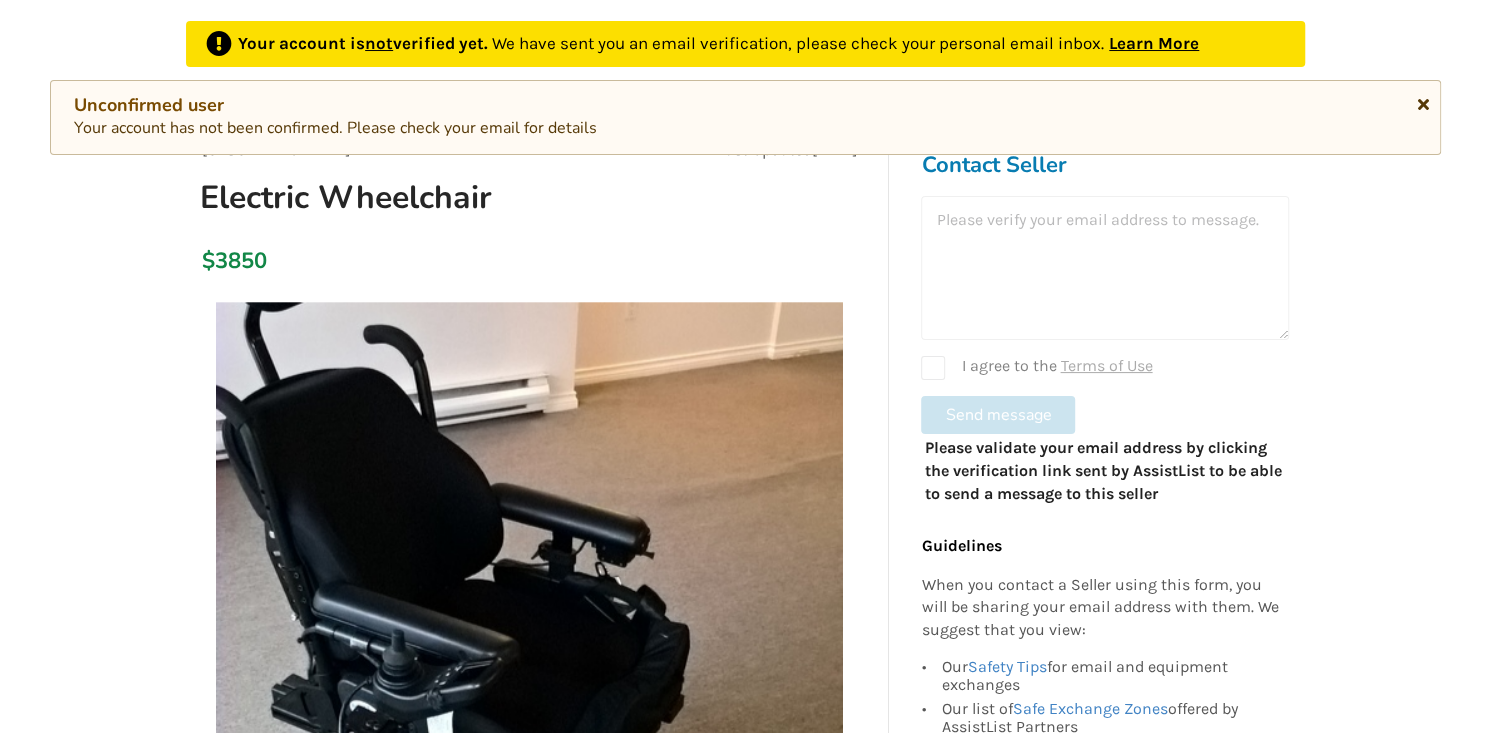 click at bounding box center (1423, 101) 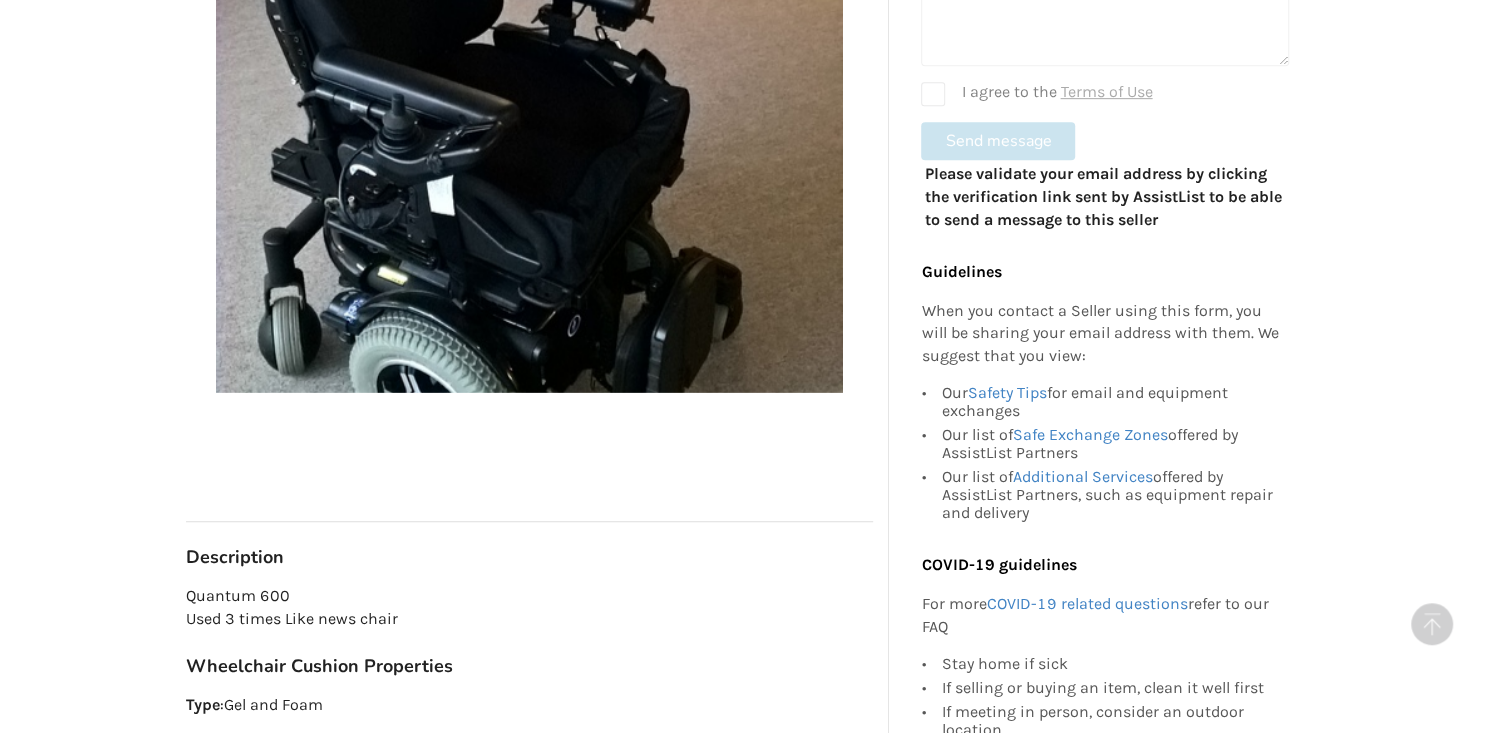 scroll, scrollTop: 592, scrollLeft: 0, axis: vertical 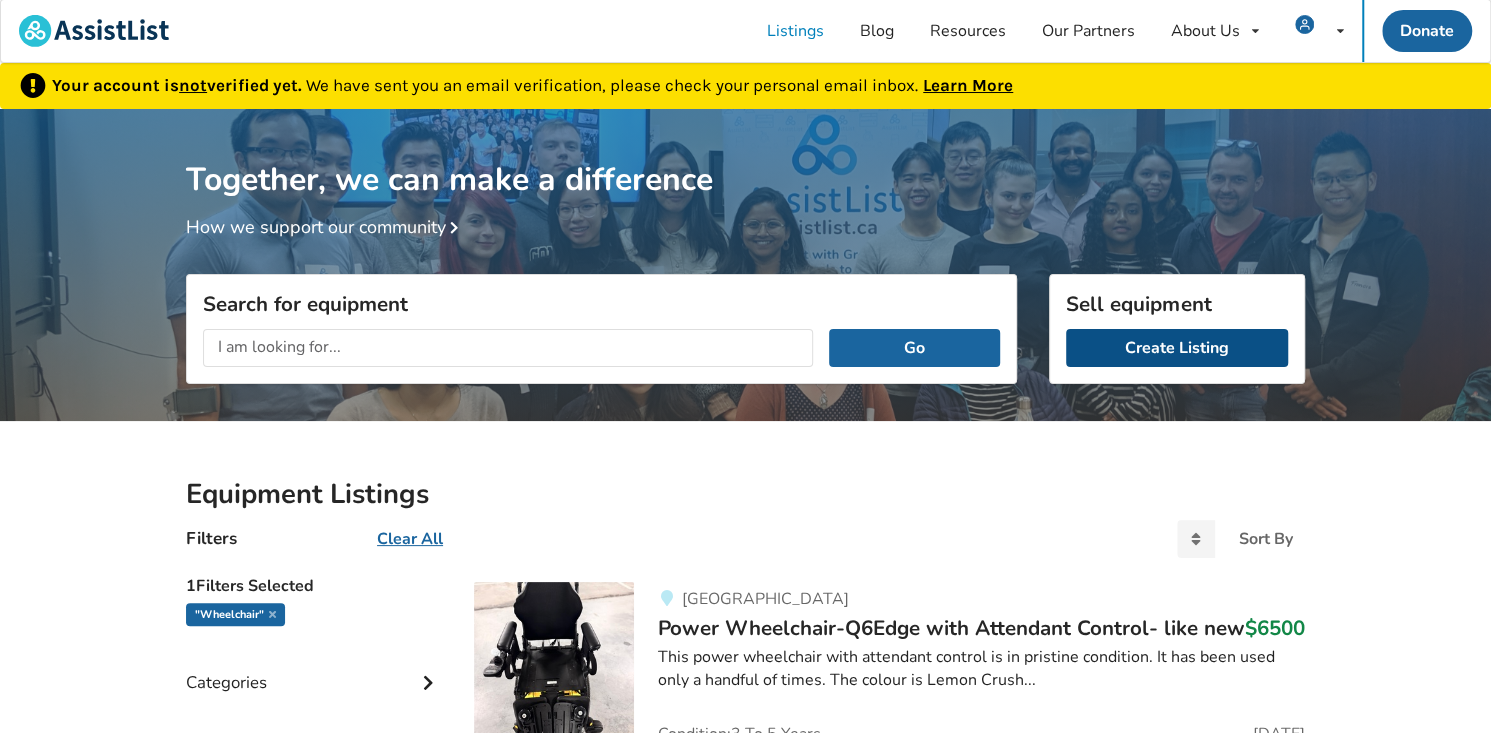 click on "Create Listing" at bounding box center [1177, 348] 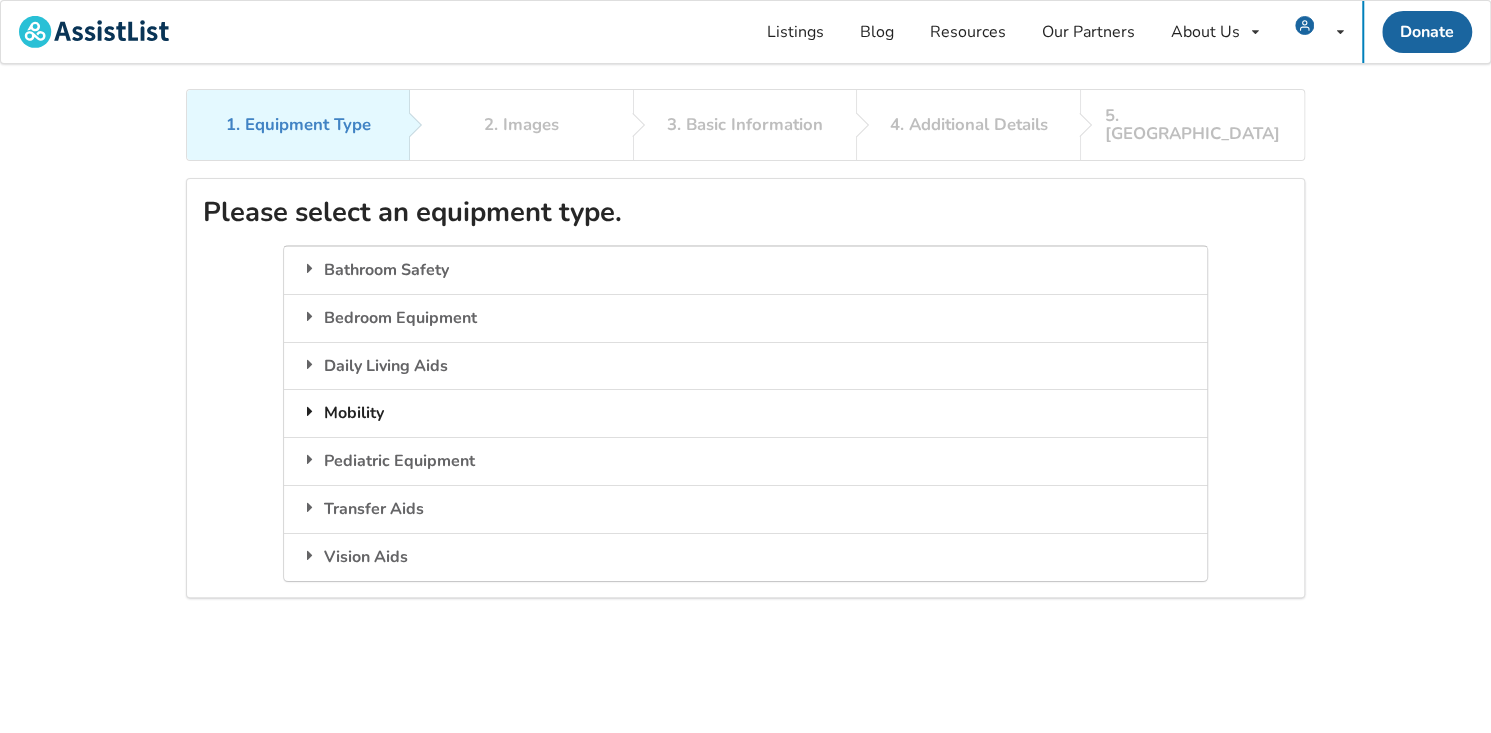 click on "Mobility" at bounding box center (745, 413) 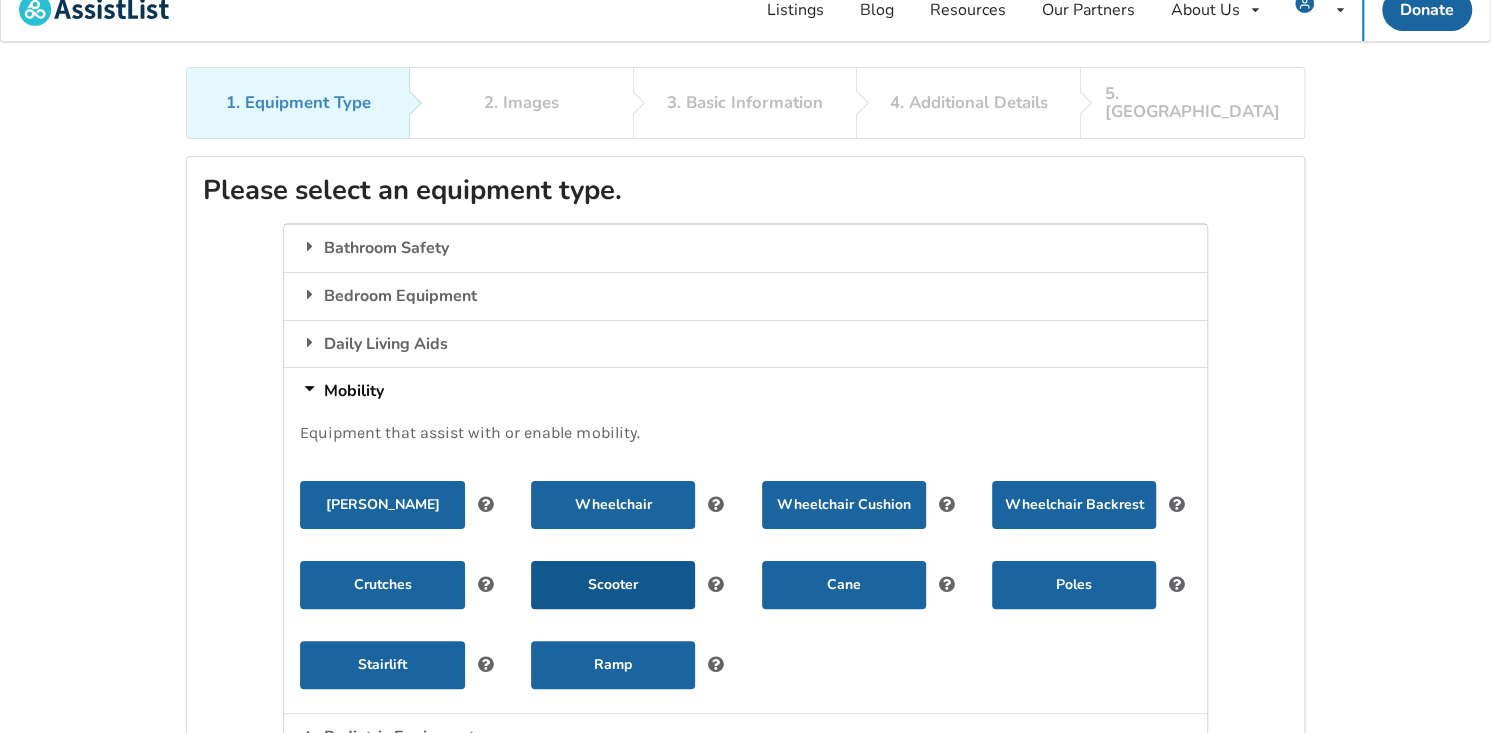 scroll, scrollTop: 21, scrollLeft: 0, axis: vertical 